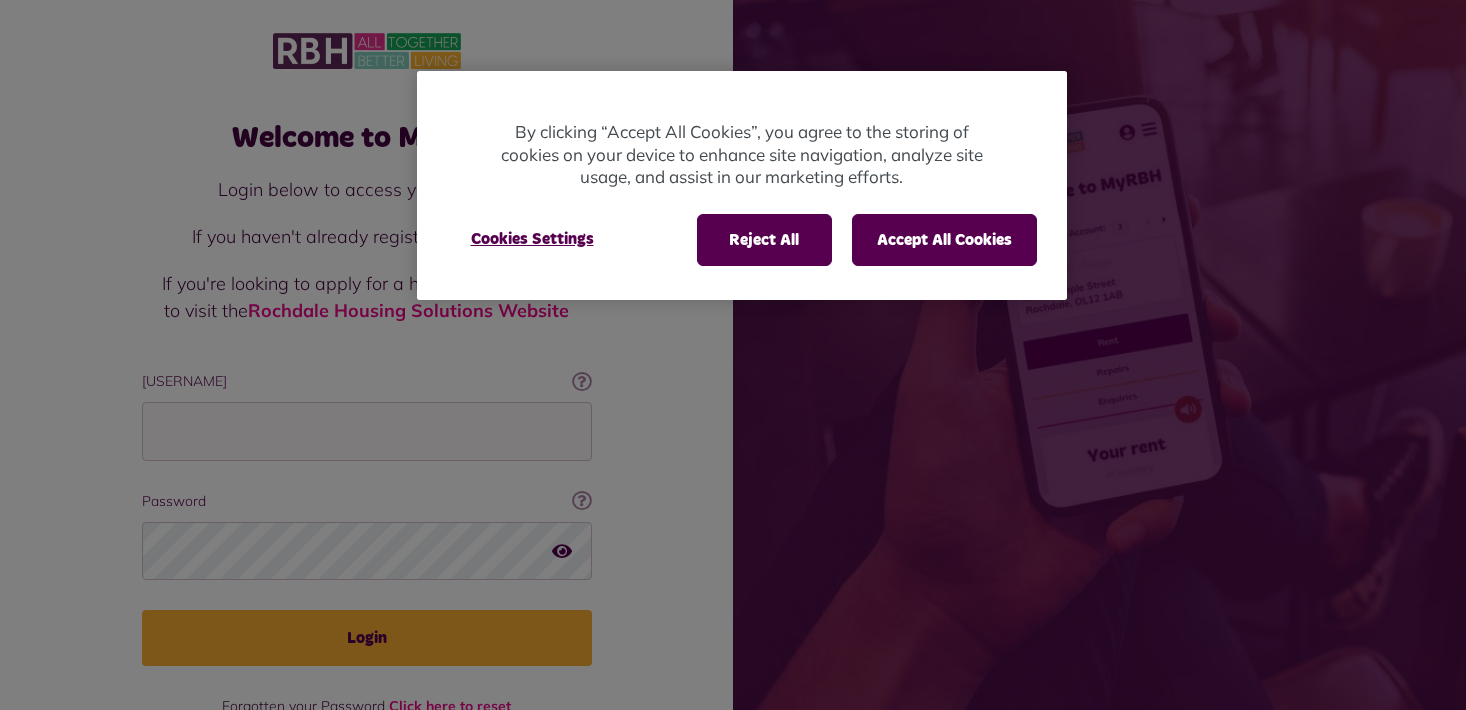scroll, scrollTop: 0, scrollLeft: 0, axis: both 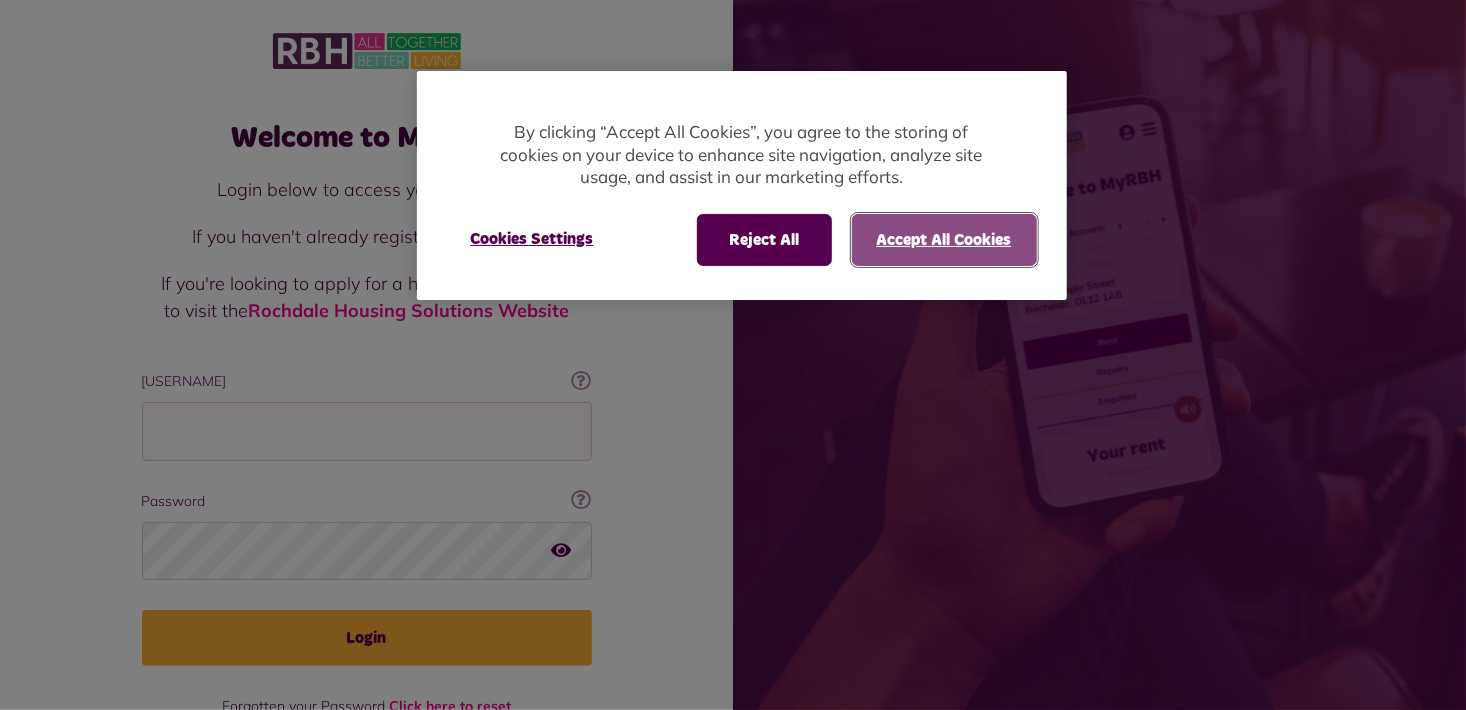 click on "Accept All Cookies" at bounding box center [944, 240] 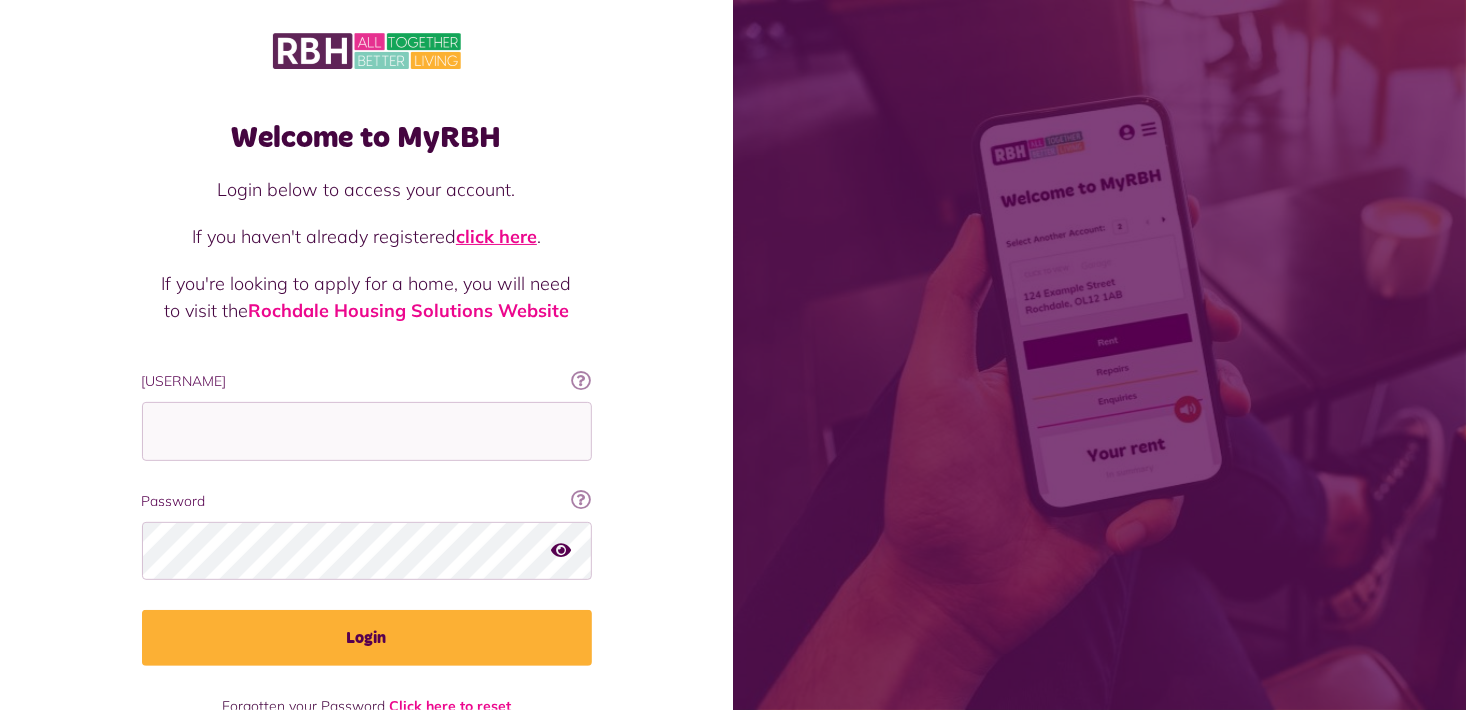 click on "click here" at bounding box center (496, 236) 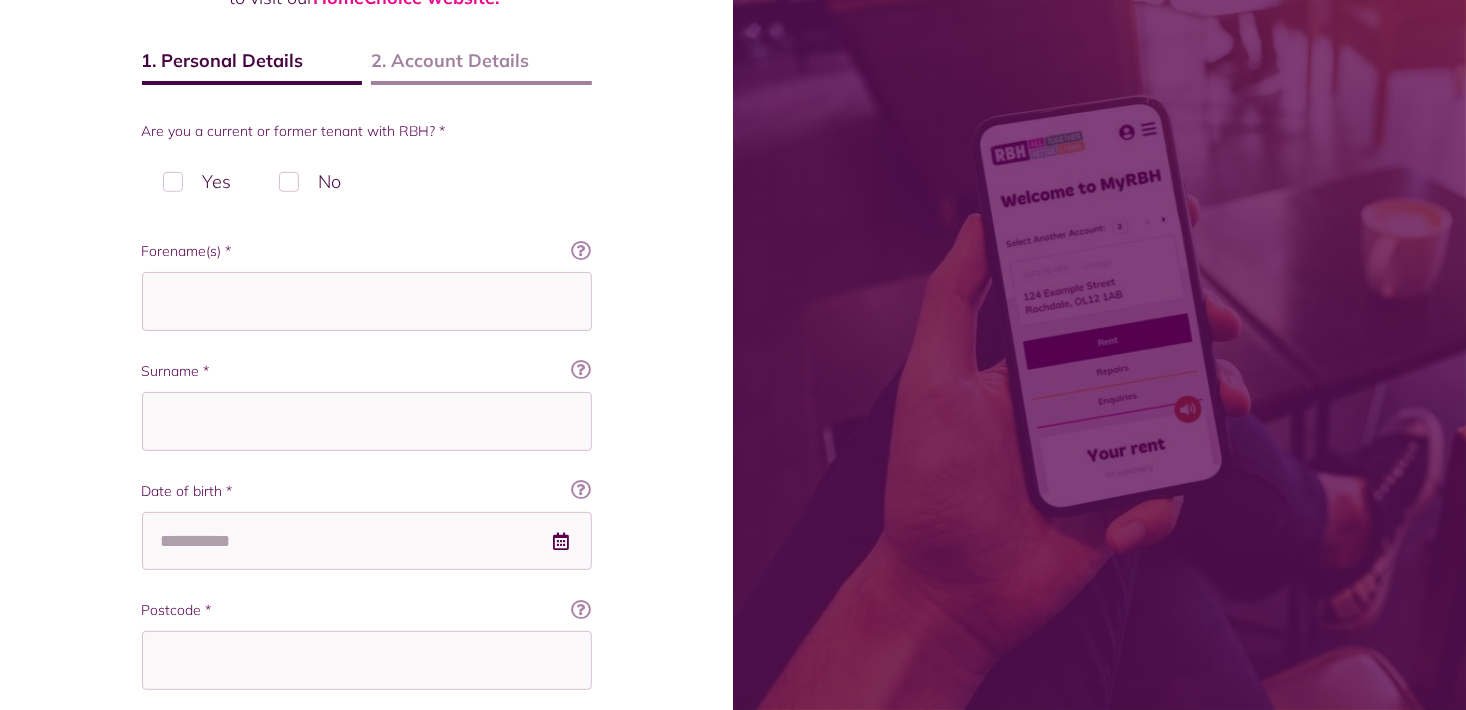 scroll, scrollTop: 297, scrollLeft: 0, axis: vertical 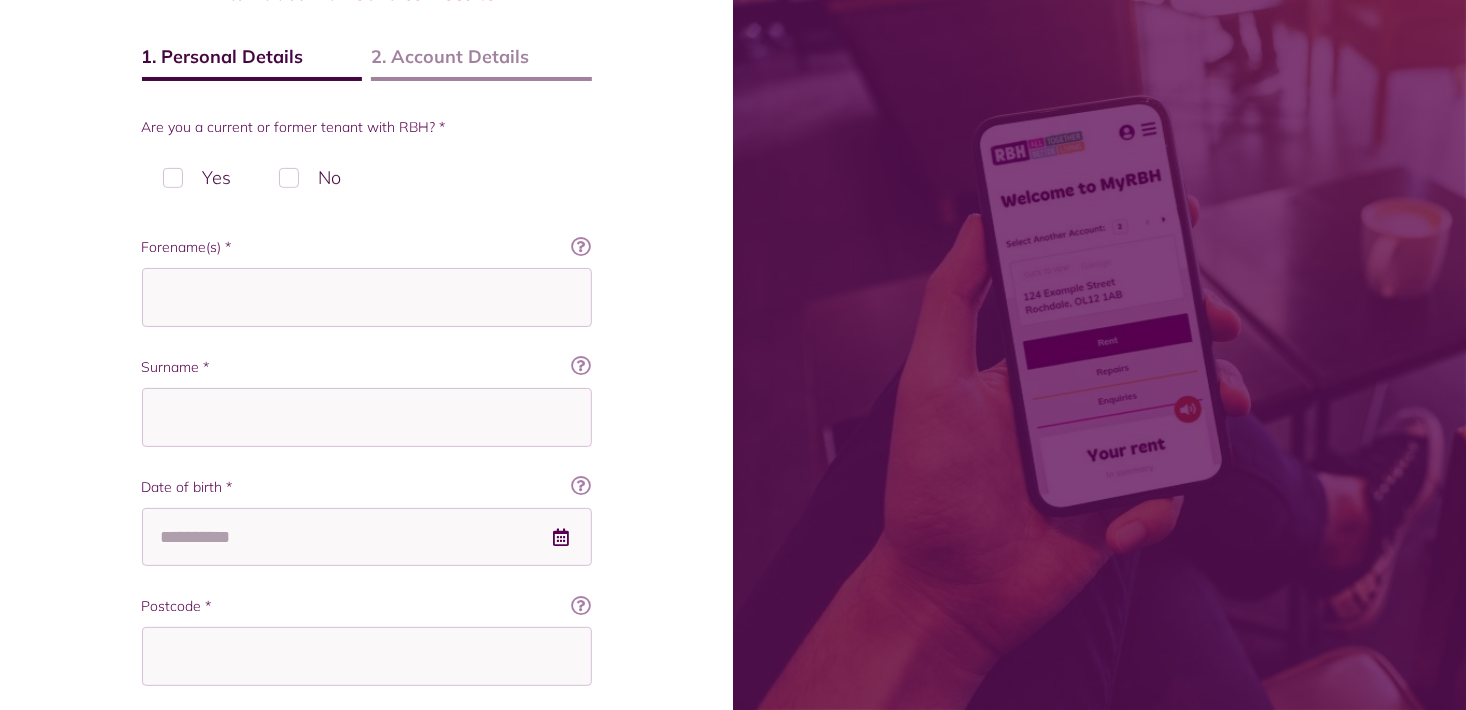 click on "Yes" at bounding box center (197, 177) 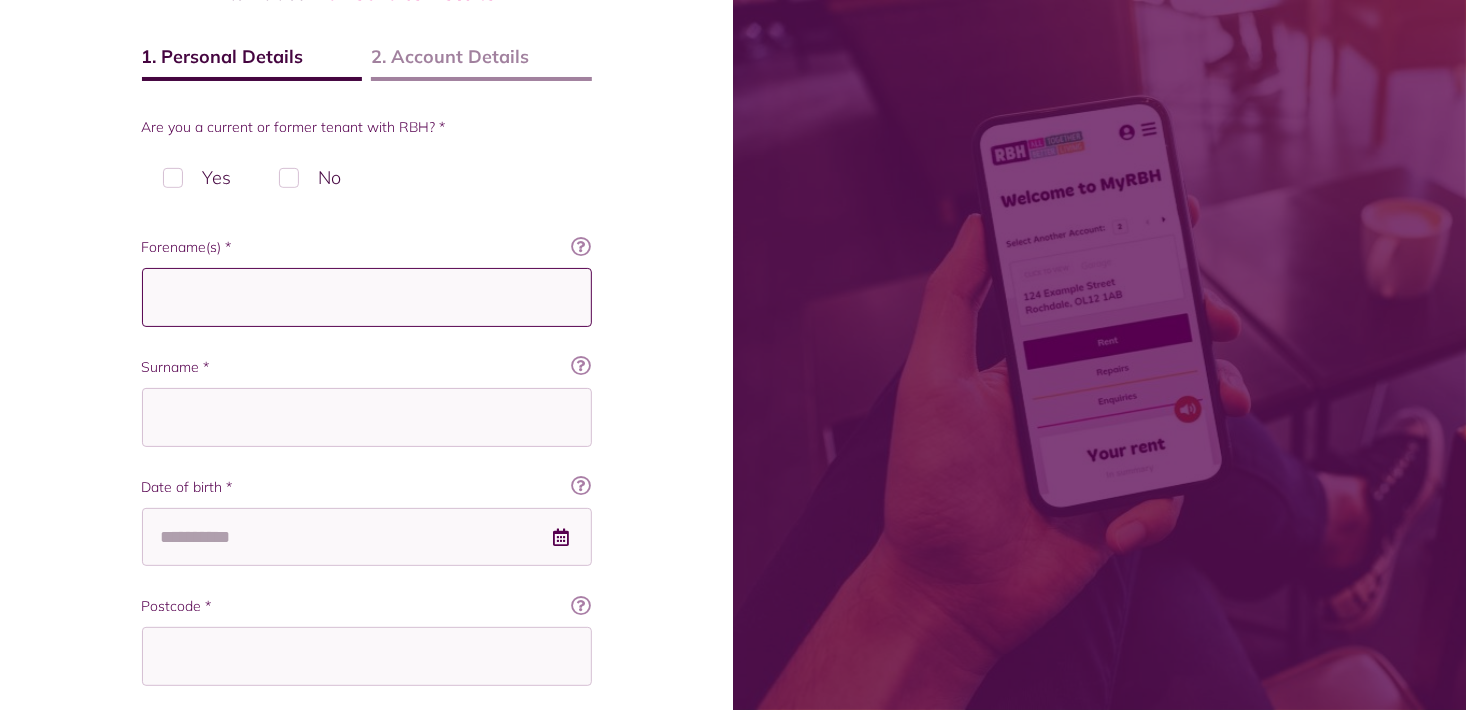 click on "Forename(s) *" at bounding box center (367, 297) 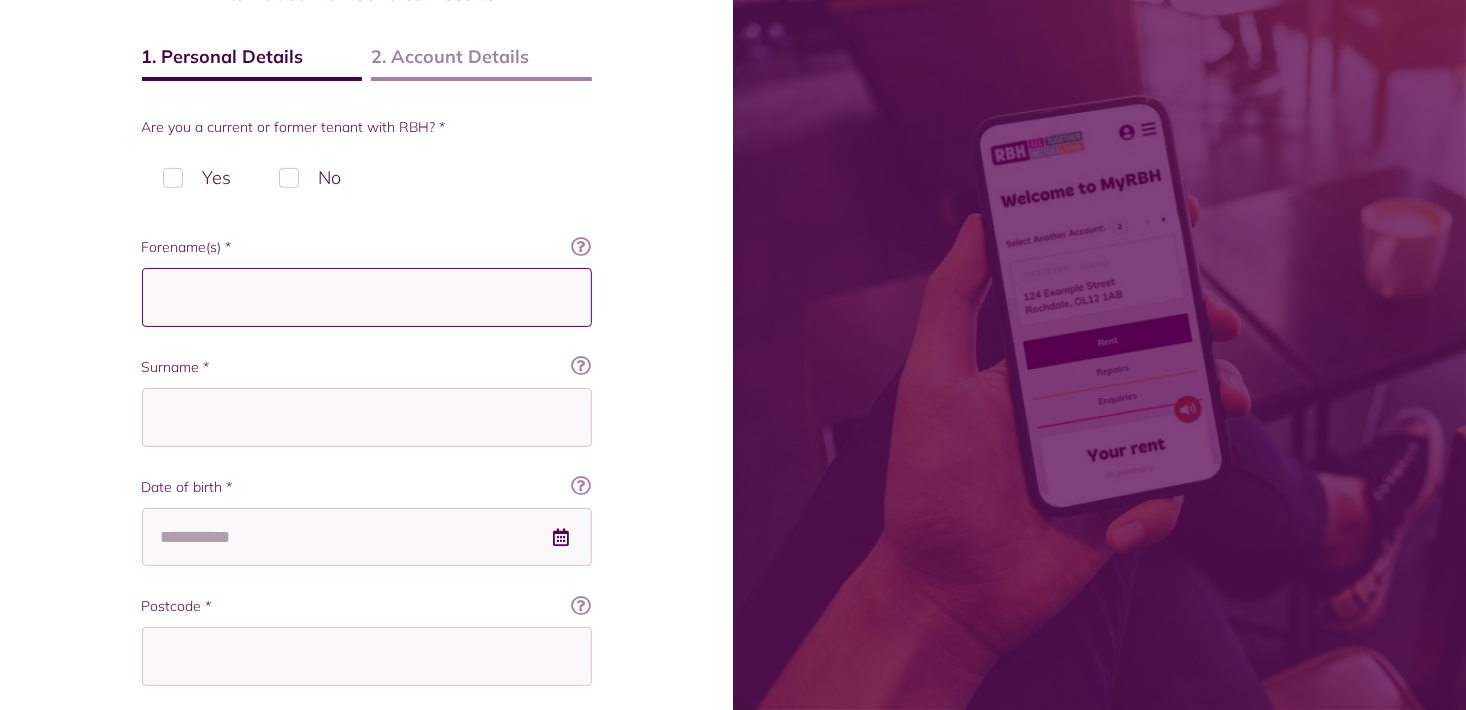 type on "******" 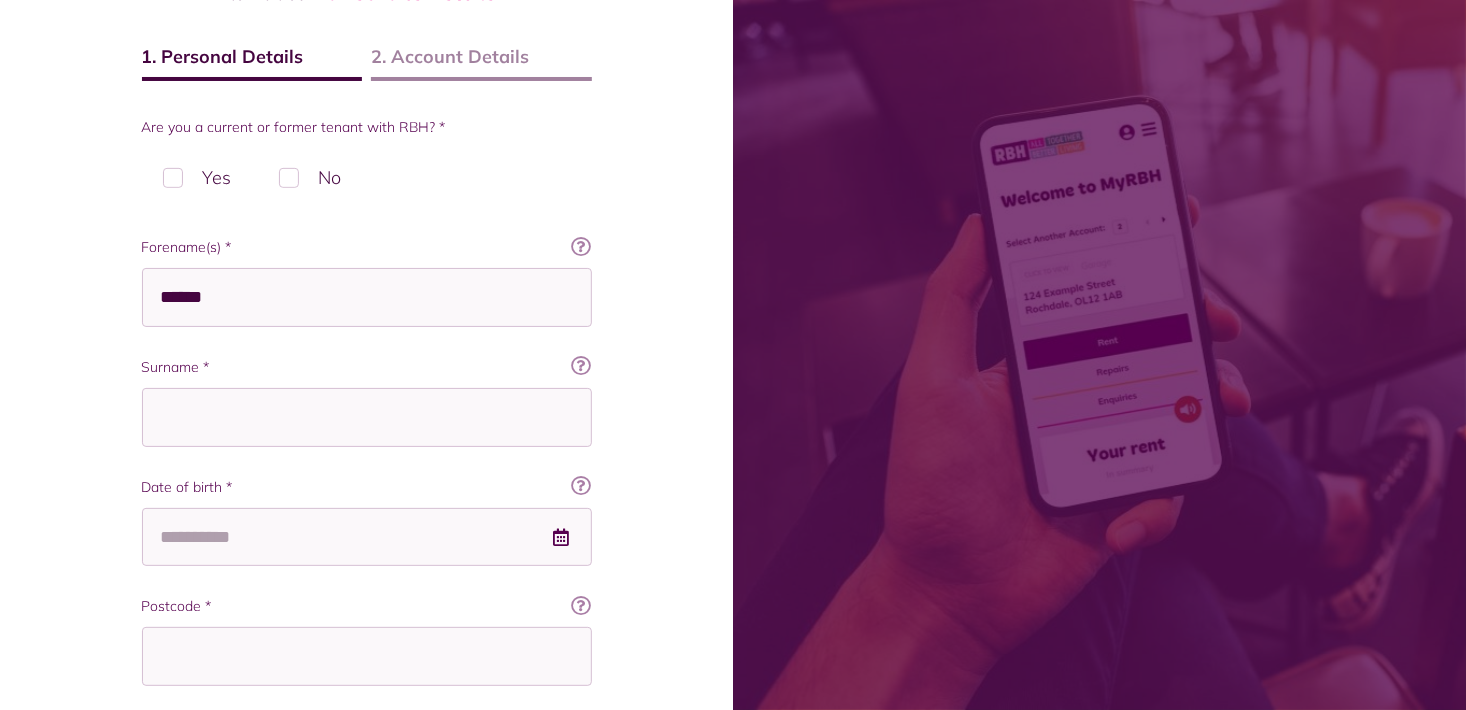 type on "*******" 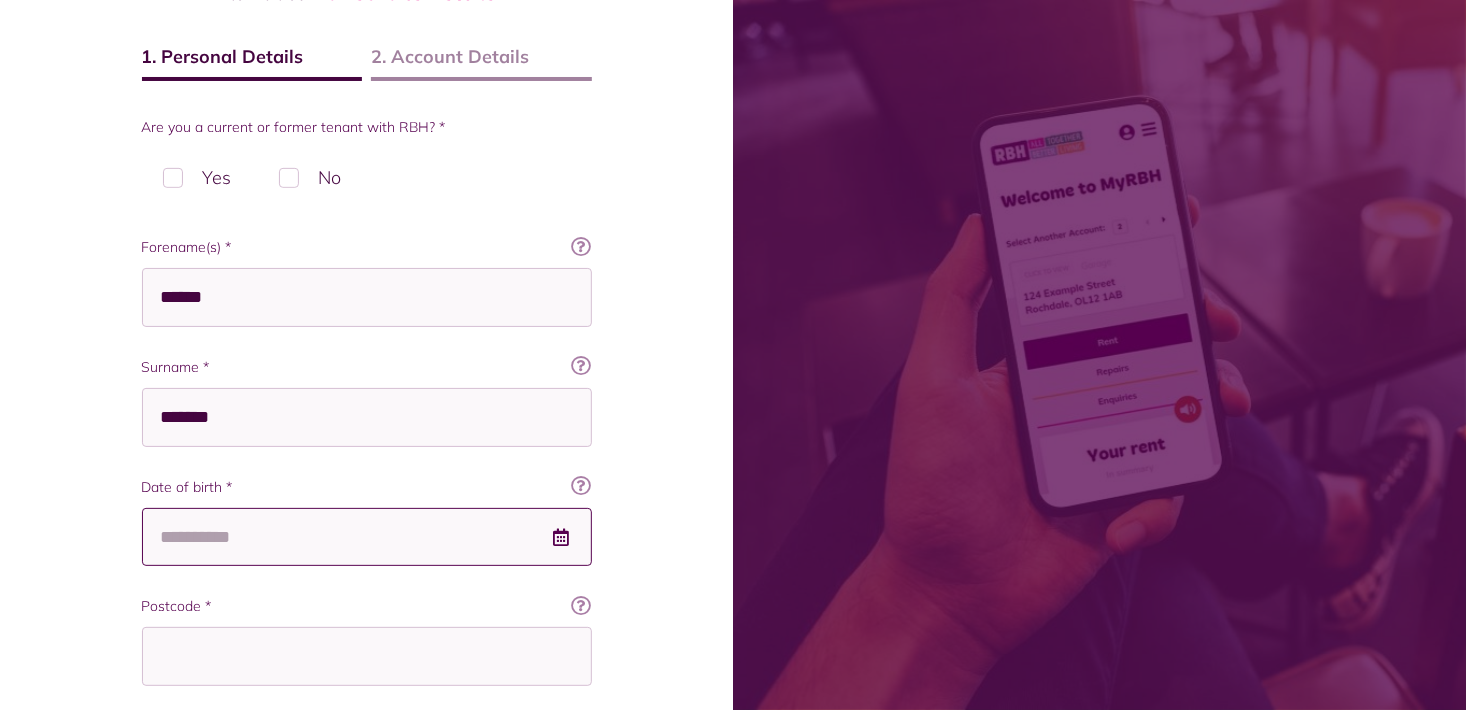 type on "**********" 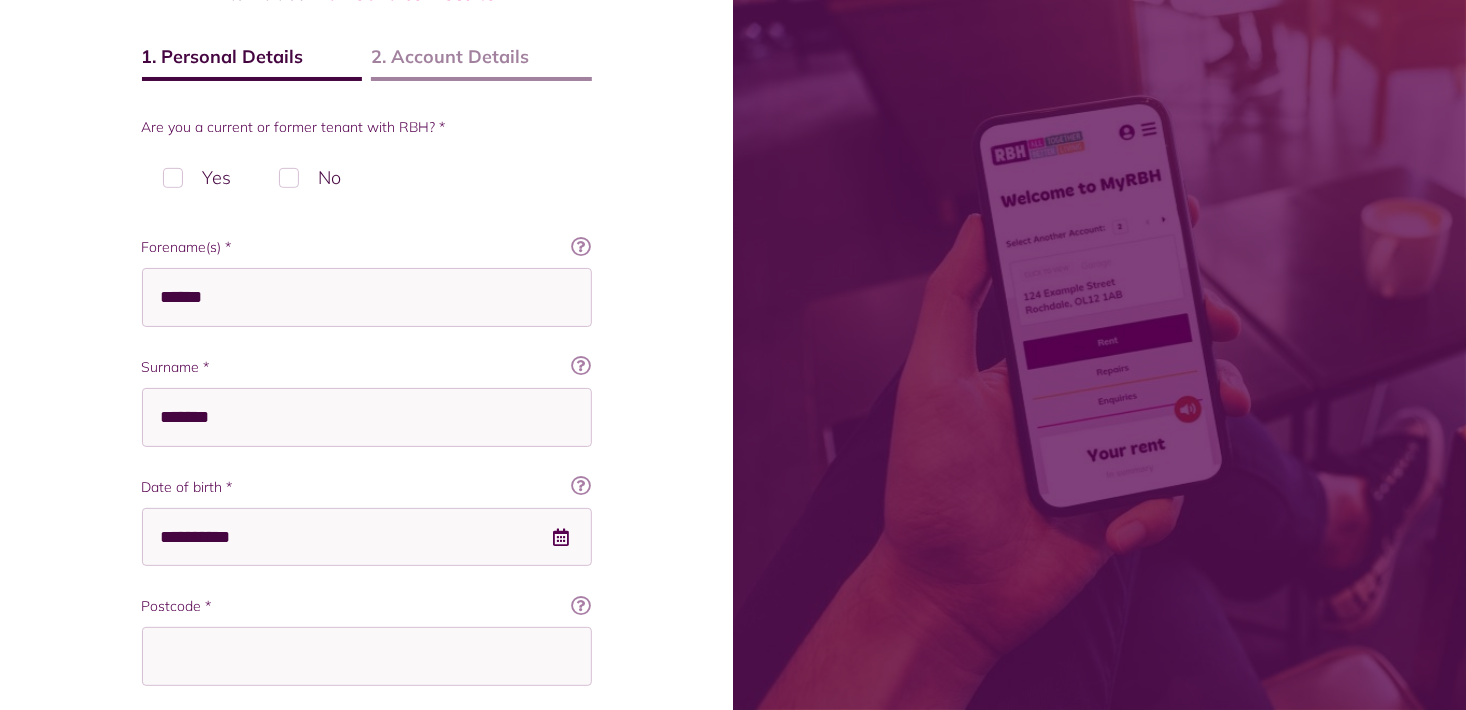 type on "********" 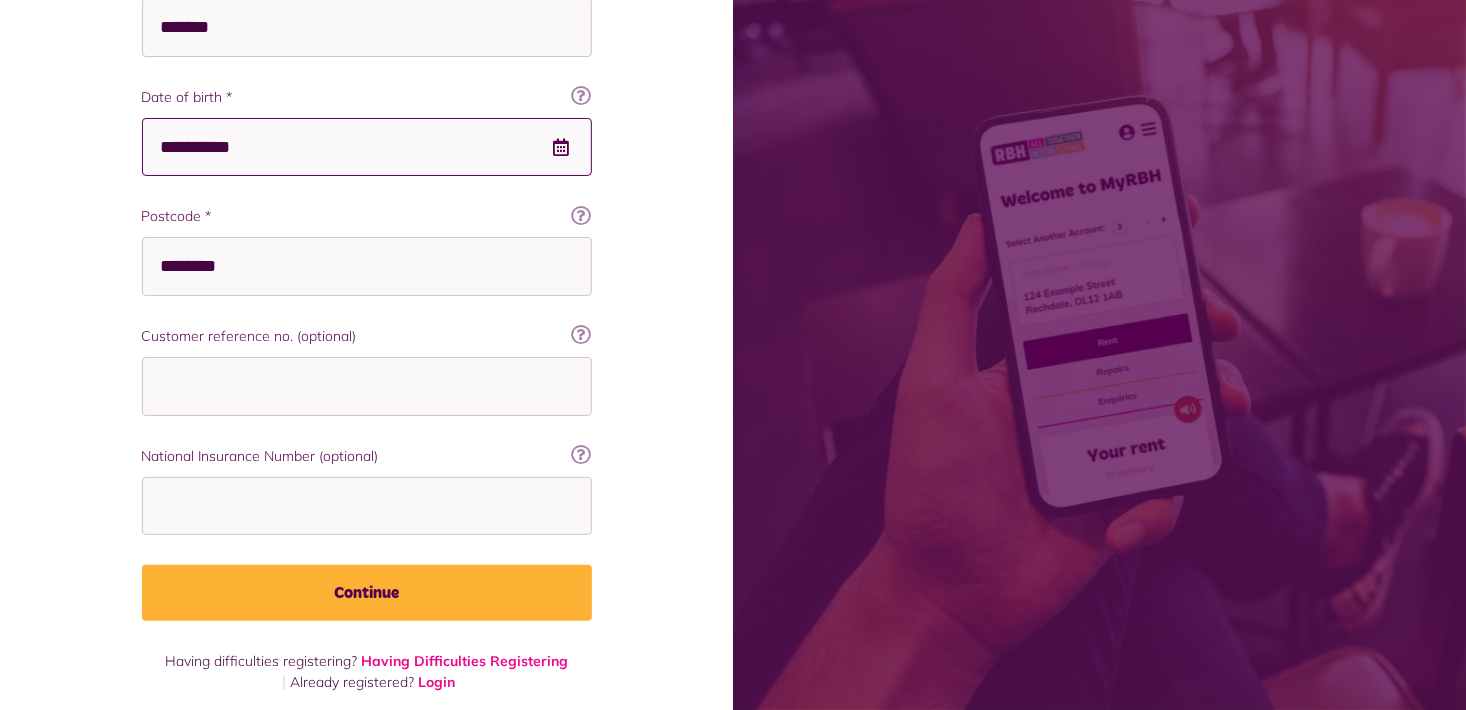 scroll, scrollTop: 697, scrollLeft: 0, axis: vertical 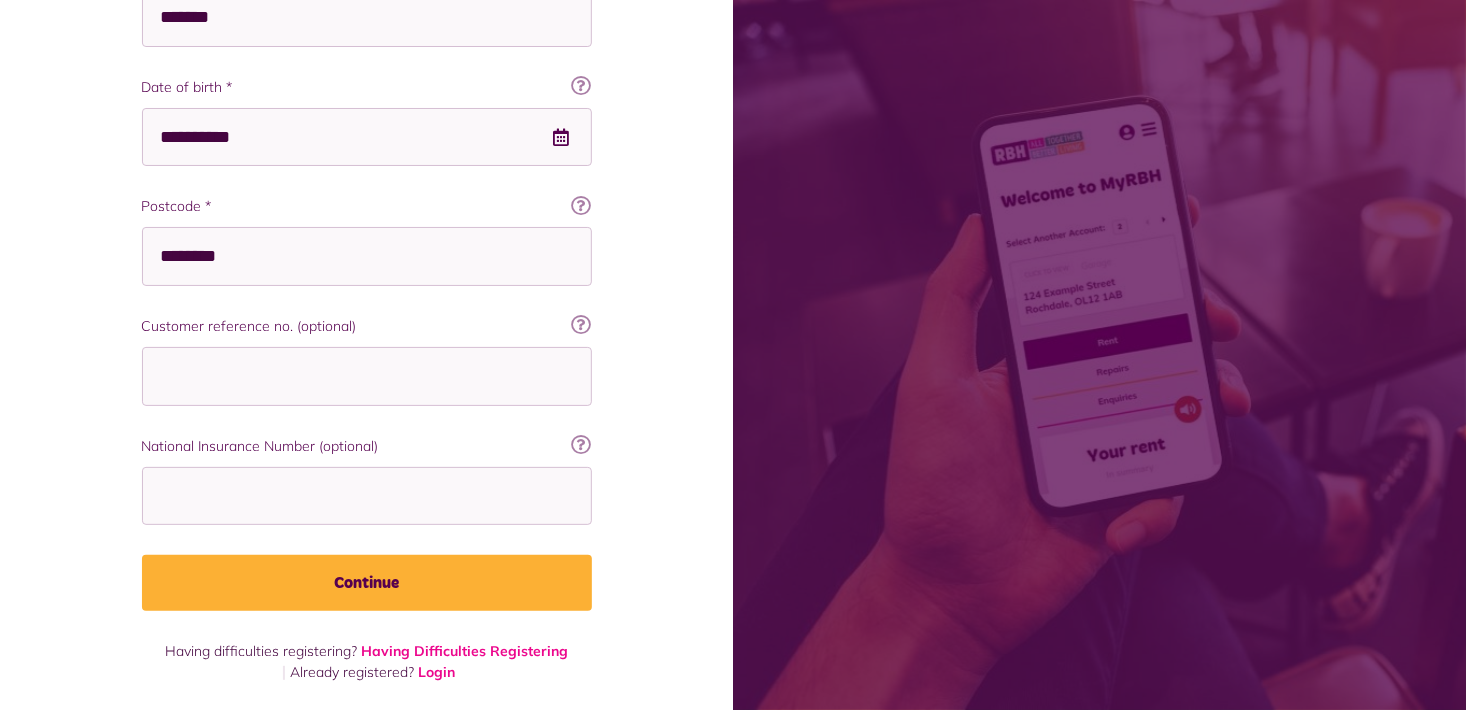click on "National Insurance Number (optional)" at bounding box center [367, 496] 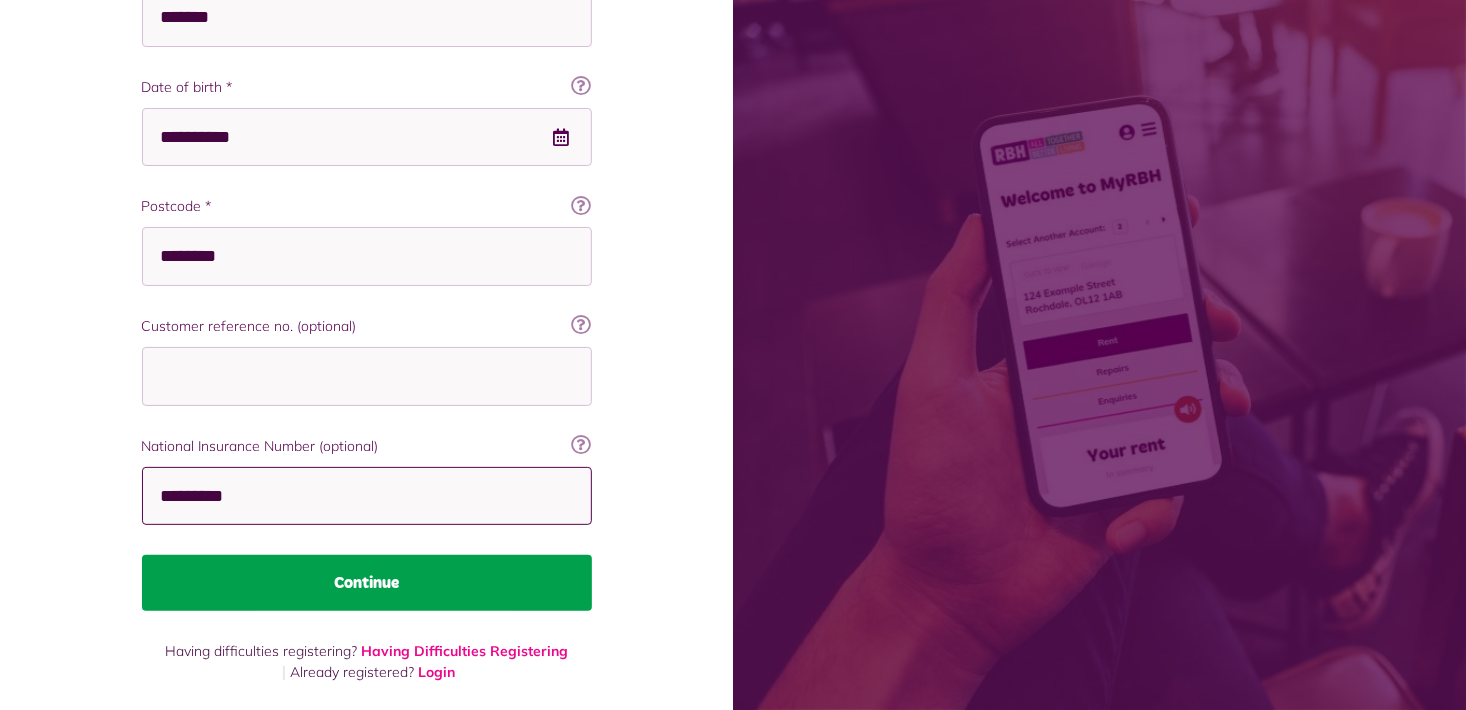 type on "*********" 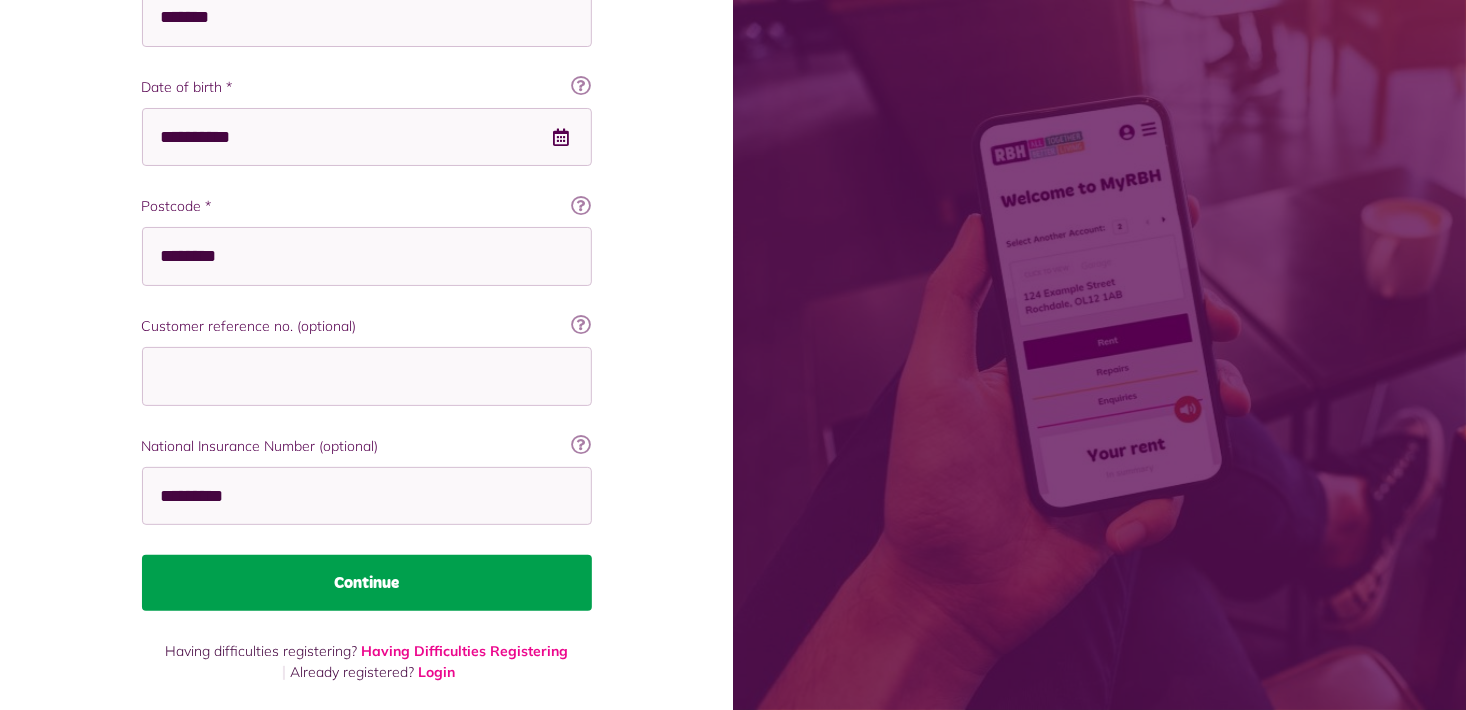 click on "Continue" at bounding box center [367, 583] 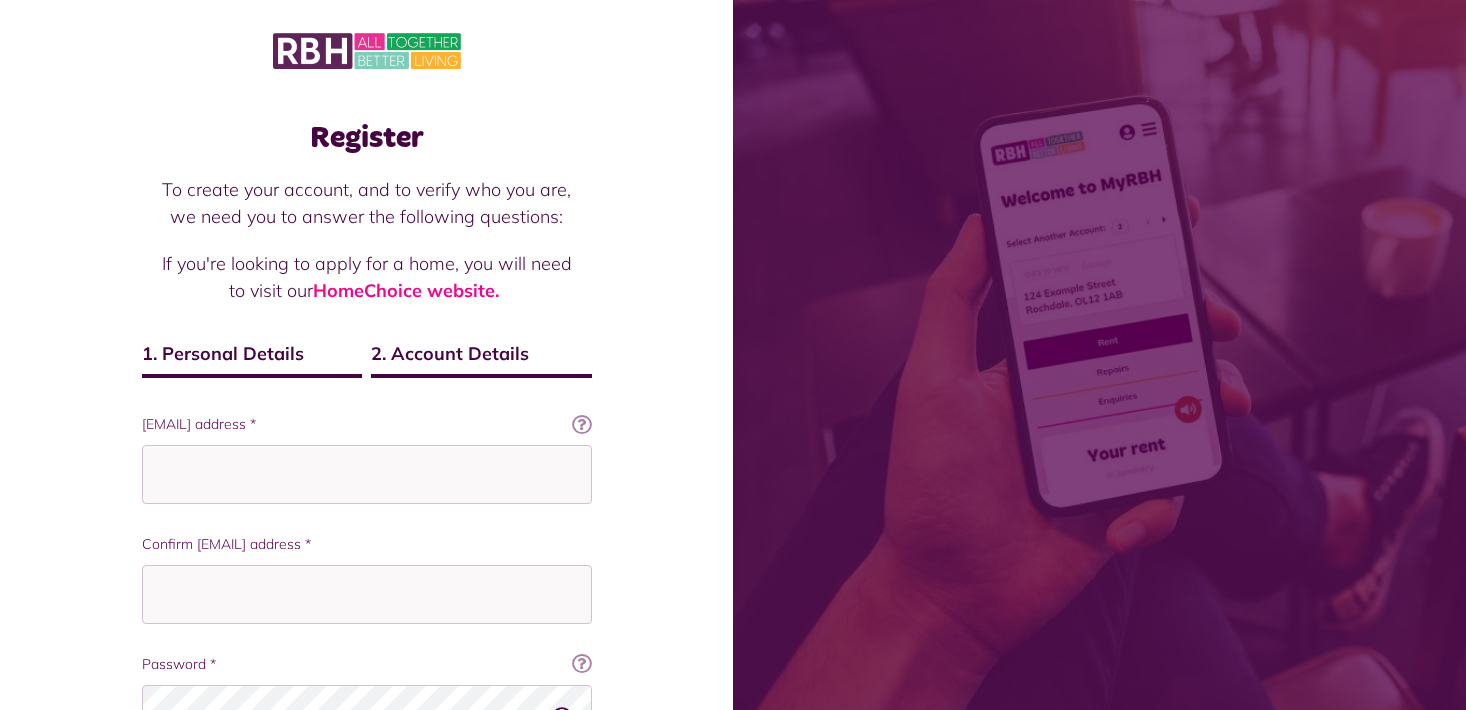 scroll, scrollTop: 0, scrollLeft: 0, axis: both 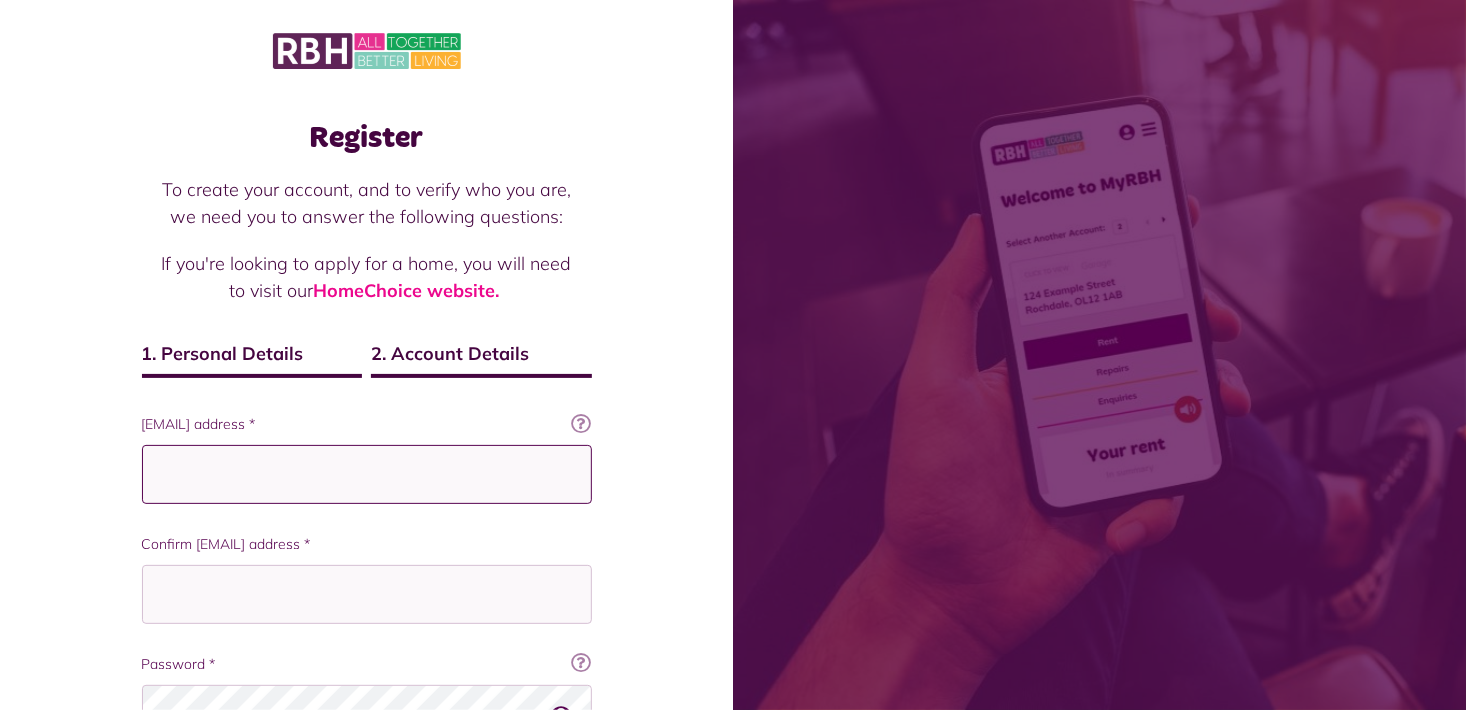 click on "Email address *" at bounding box center (367, 474) 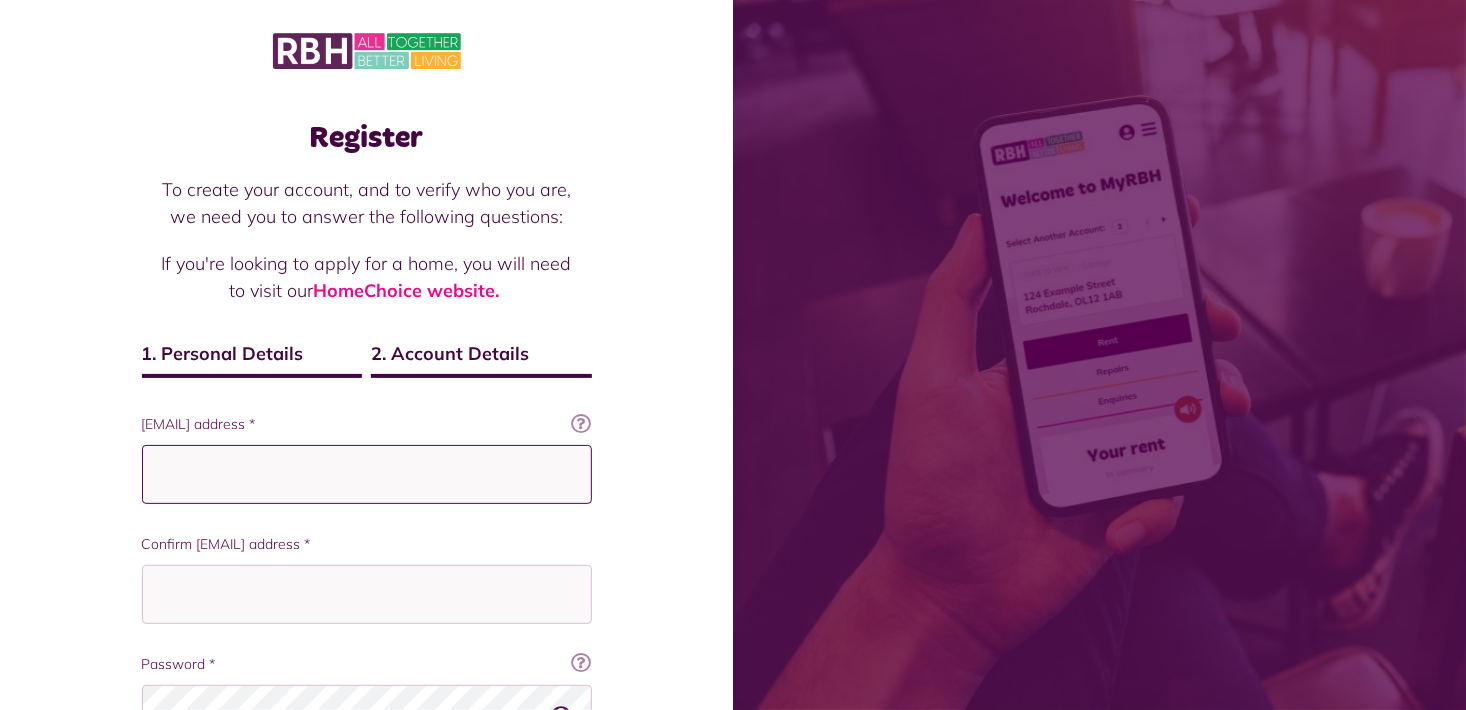 type on "**********" 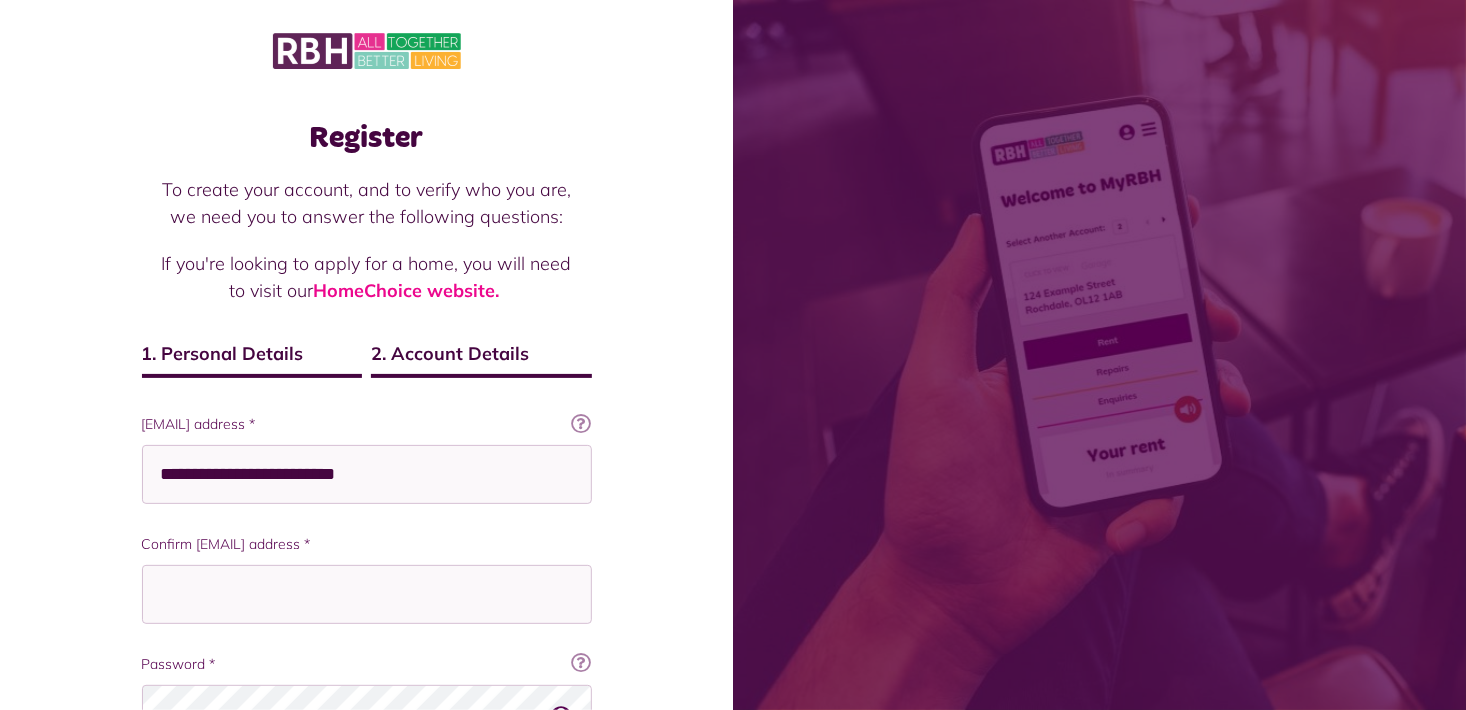 type on "**********" 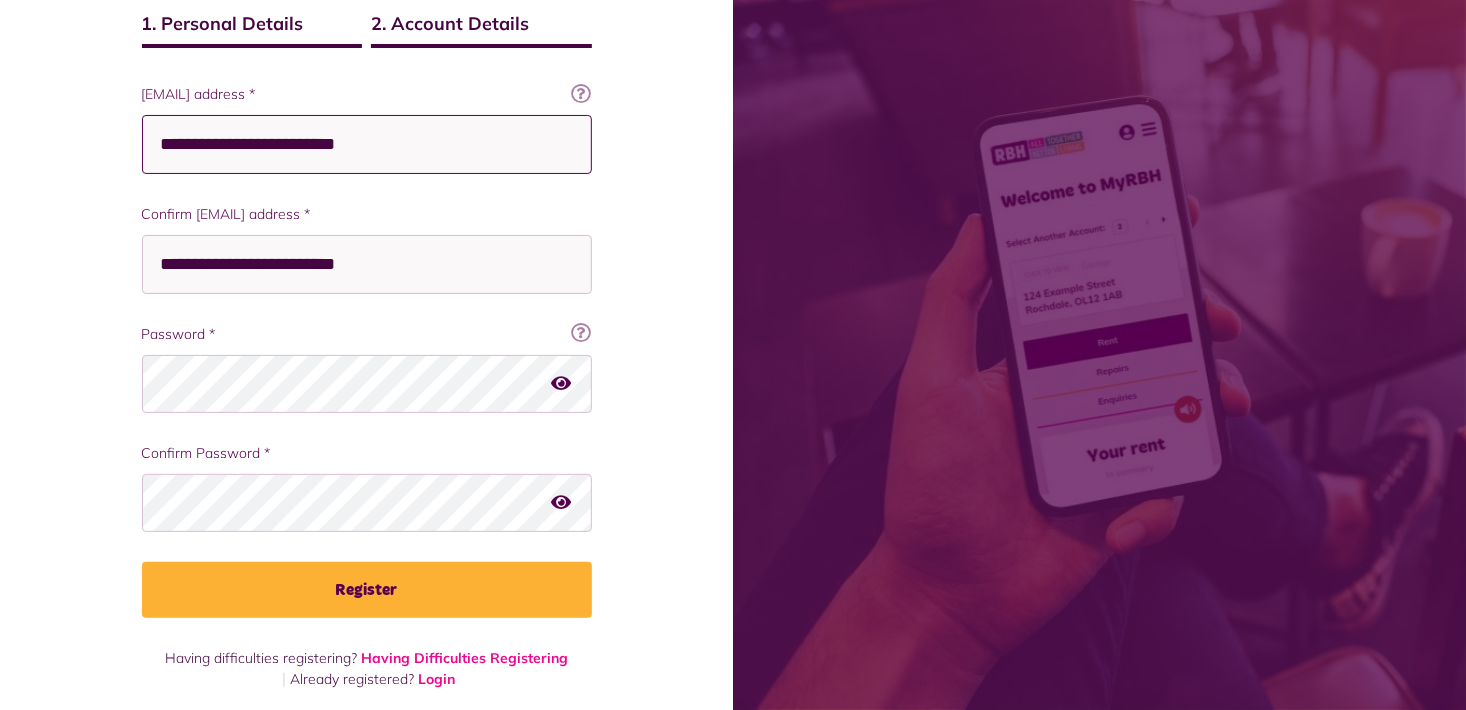 scroll, scrollTop: 333, scrollLeft: 0, axis: vertical 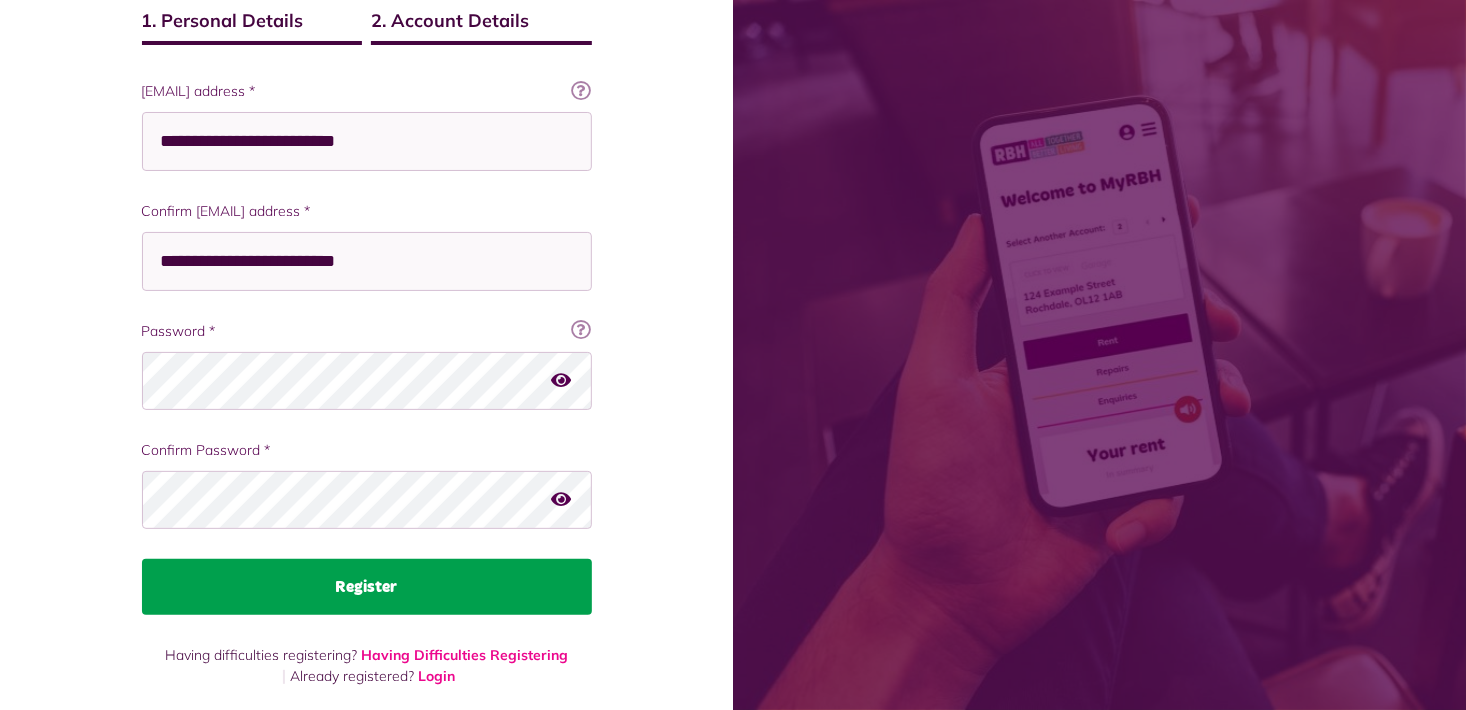 click on "Register" at bounding box center [367, 587] 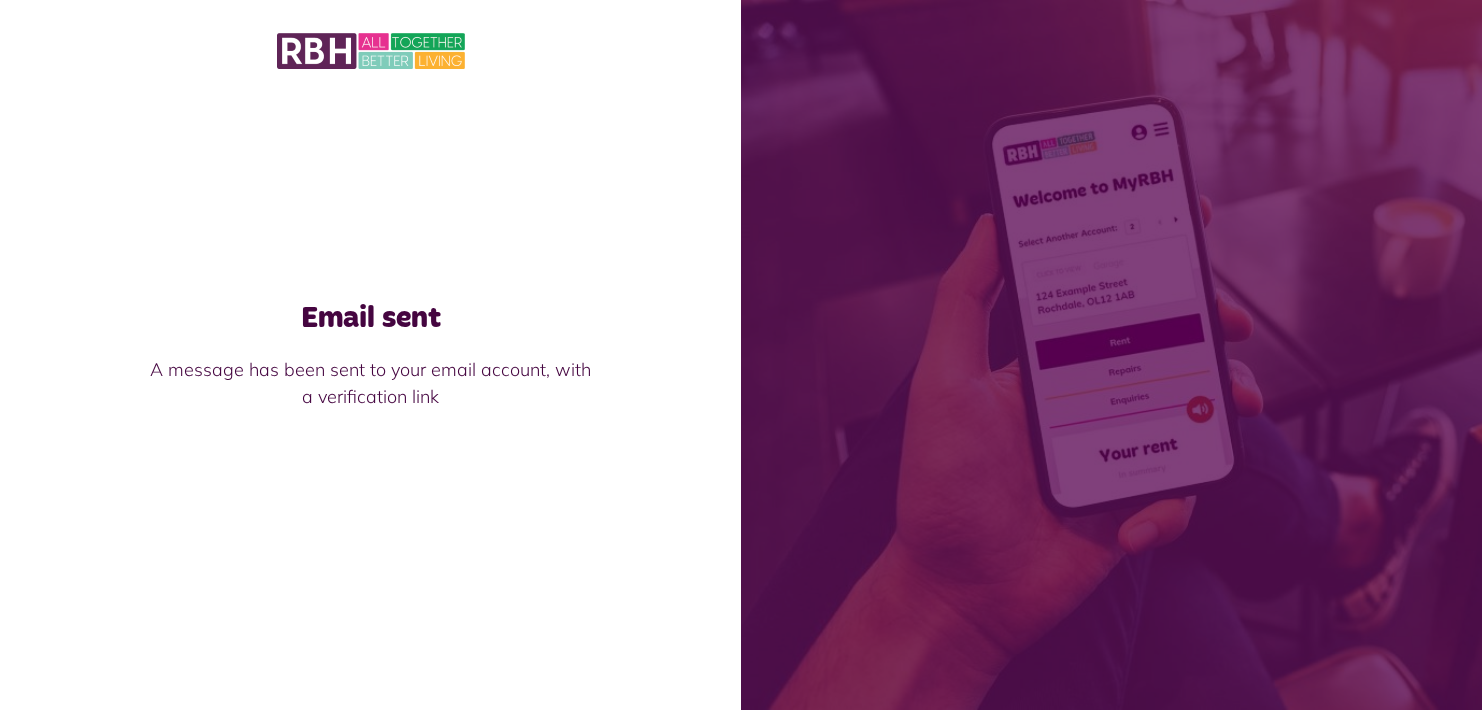 scroll, scrollTop: 0, scrollLeft: 0, axis: both 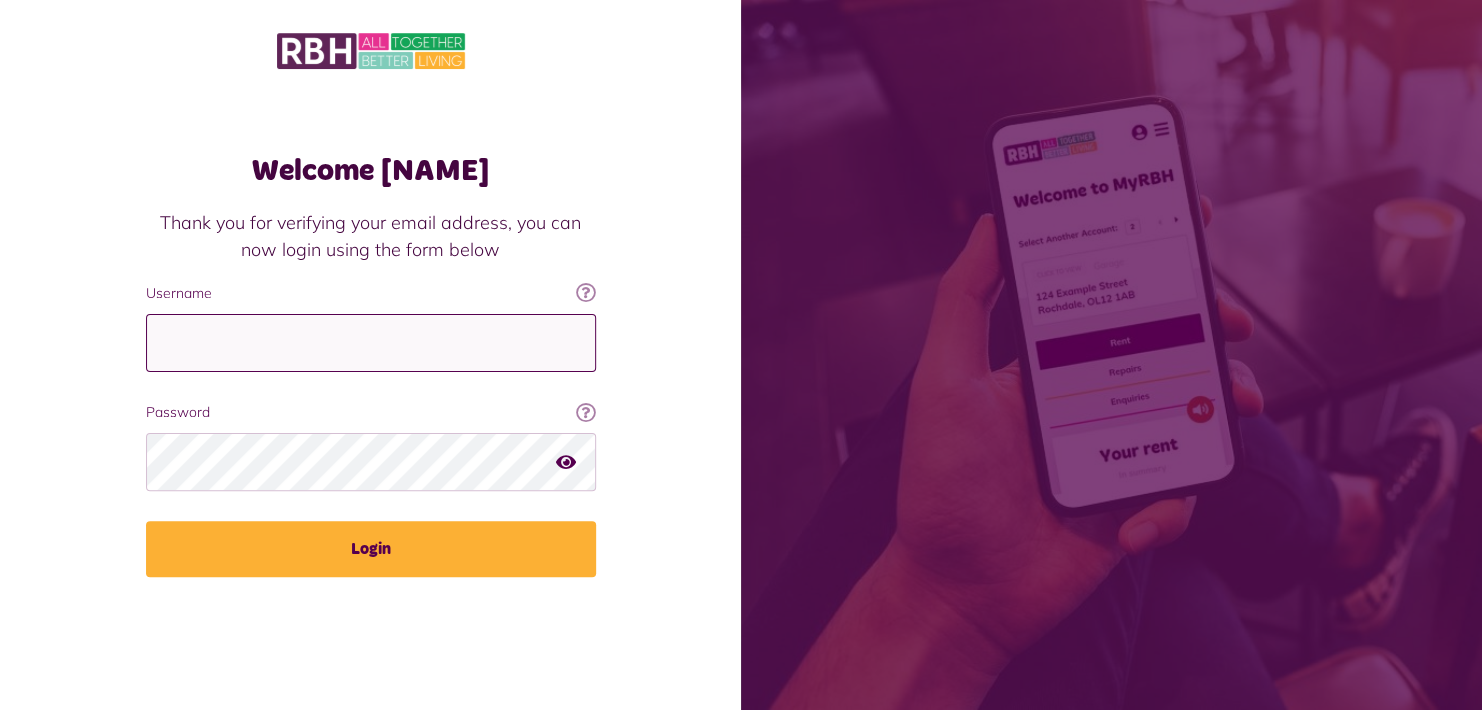 click on "Username" at bounding box center [371, 343] 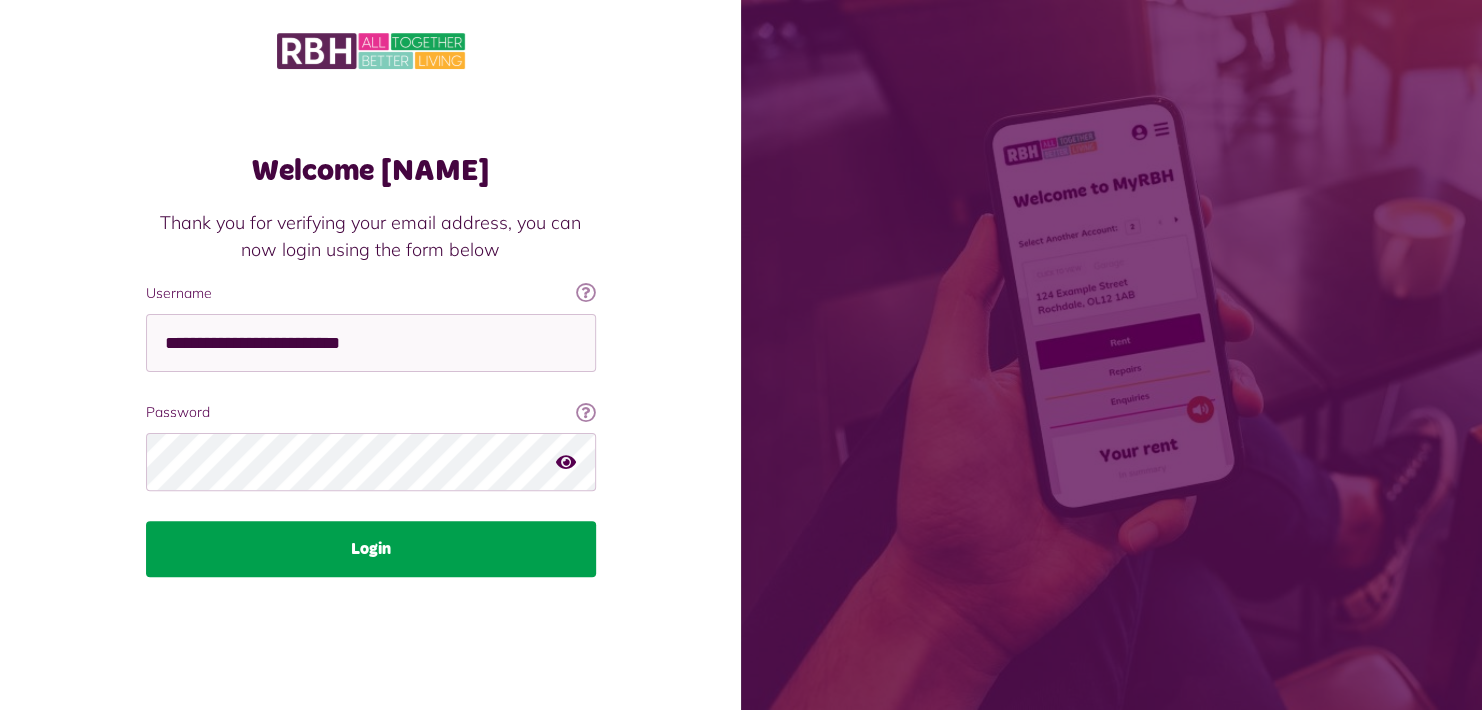click on "Login" at bounding box center (371, 549) 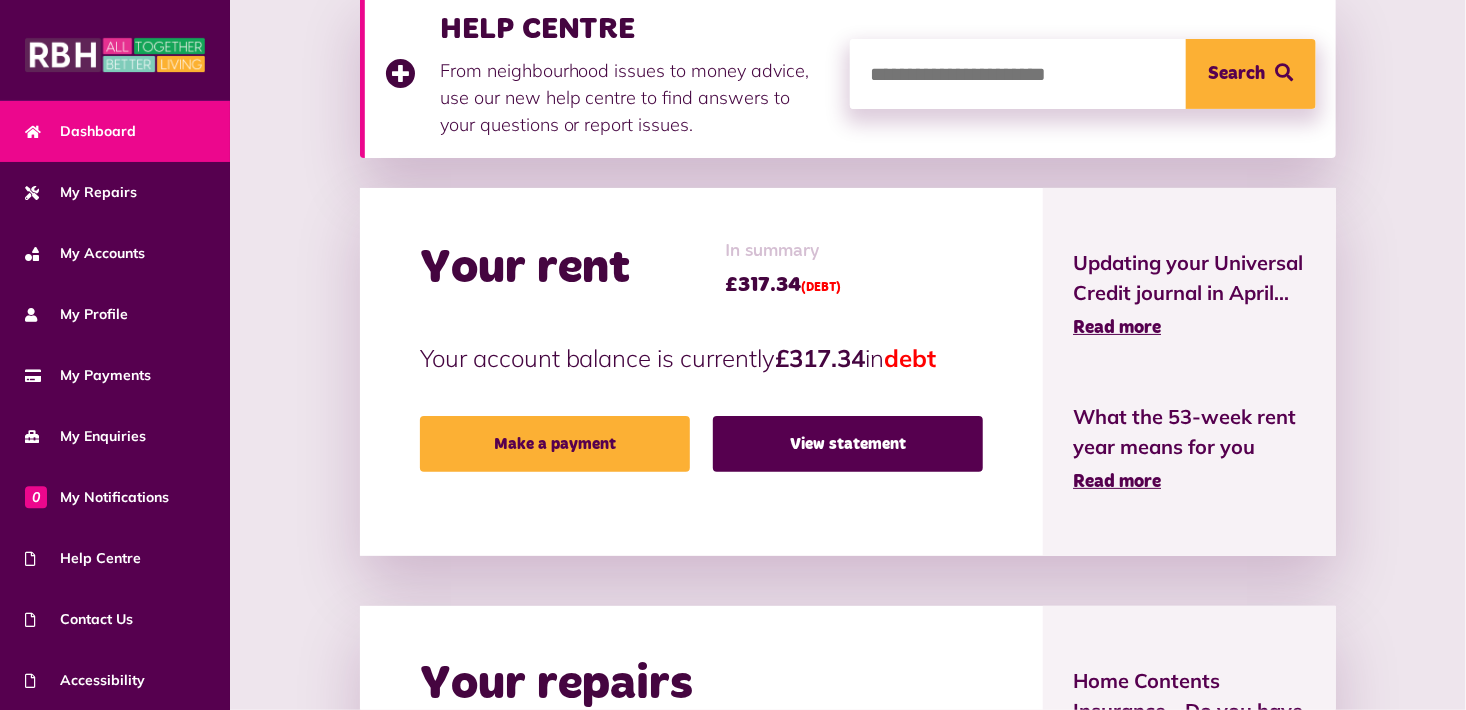 scroll, scrollTop: 313, scrollLeft: 0, axis: vertical 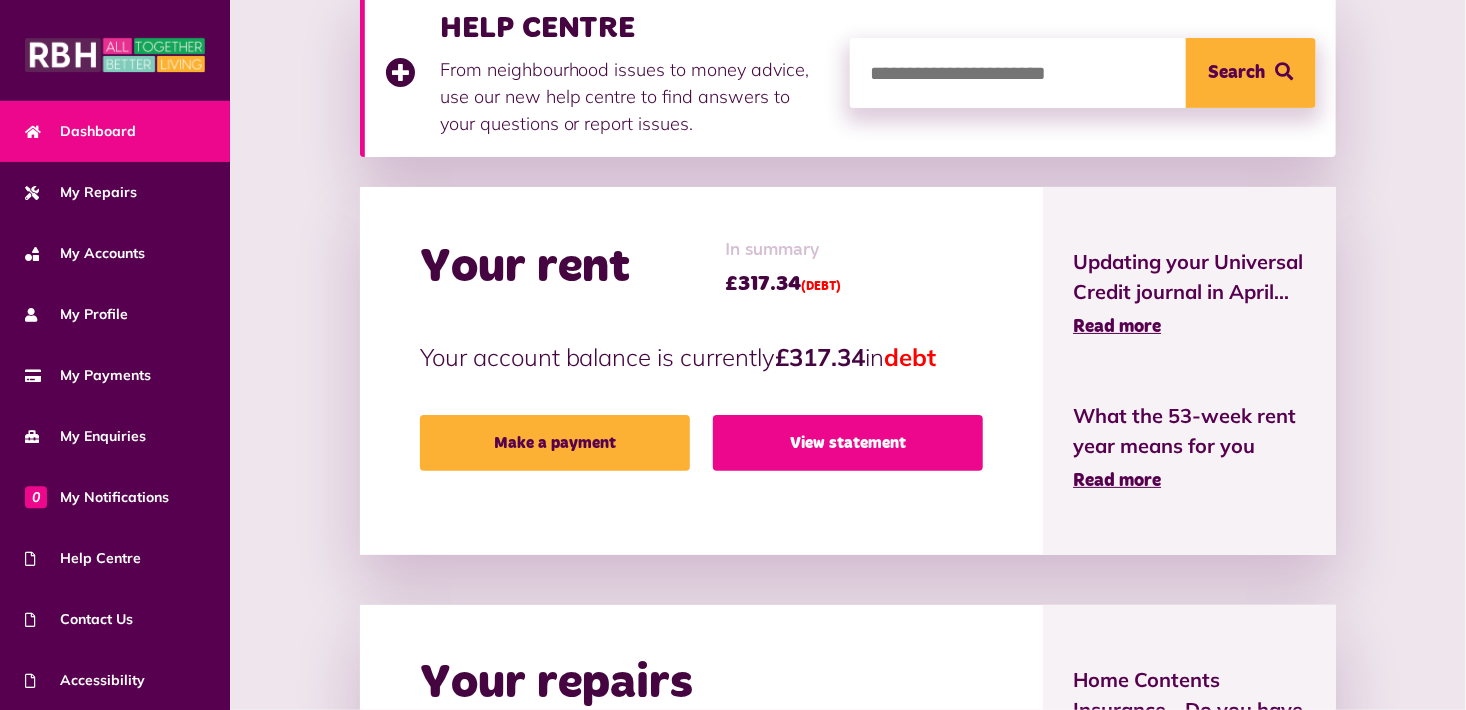 click on "View statement" at bounding box center [848, 443] 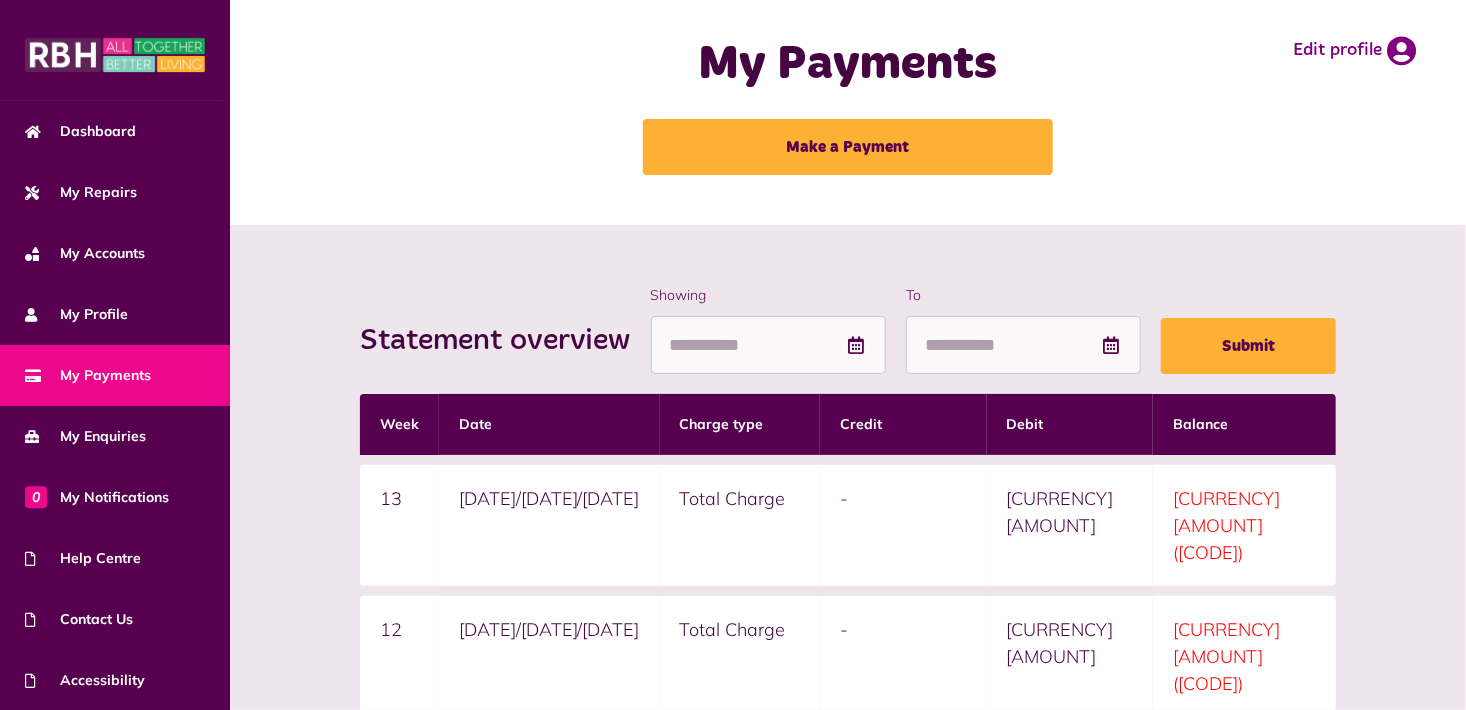 scroll, scrollTop: 0, scrollLeft: 0, axis: both 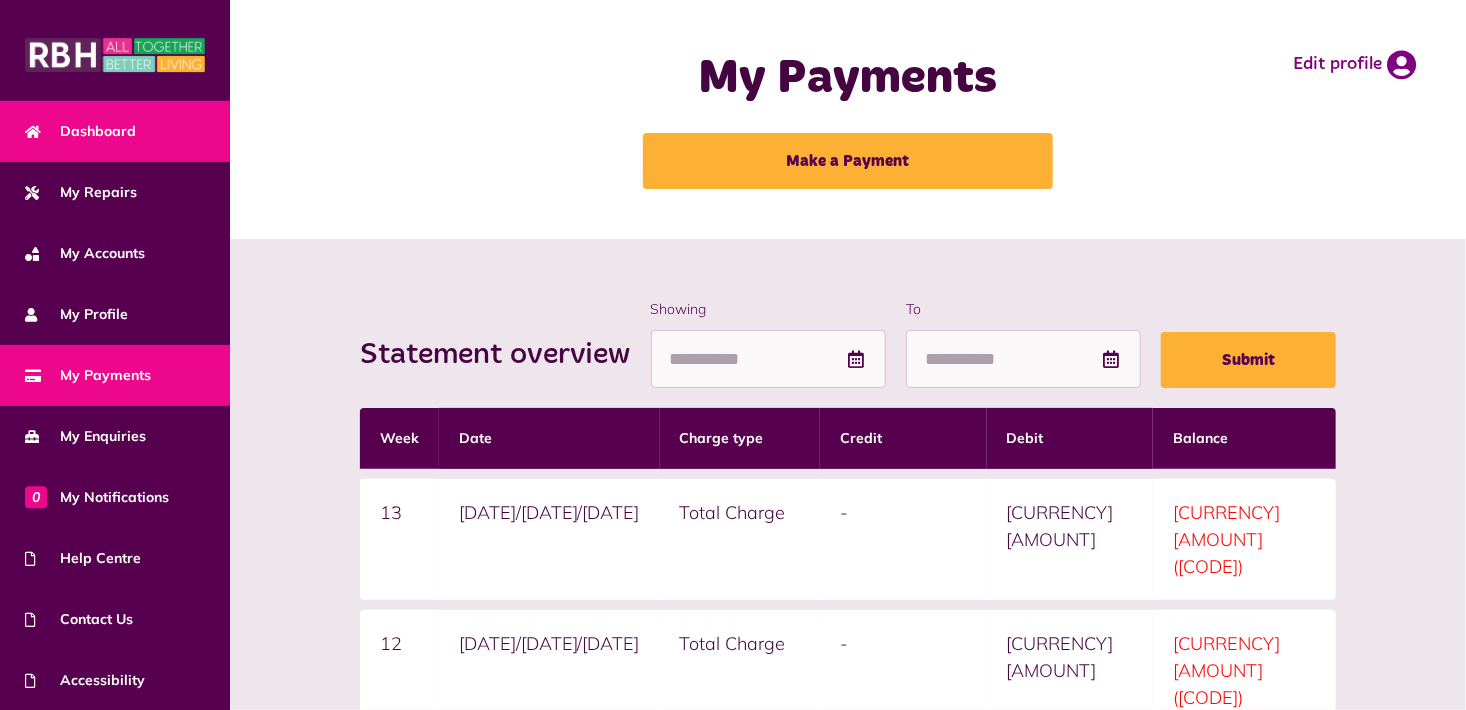 click on "Dashboard" at bounding box center [80, 131] 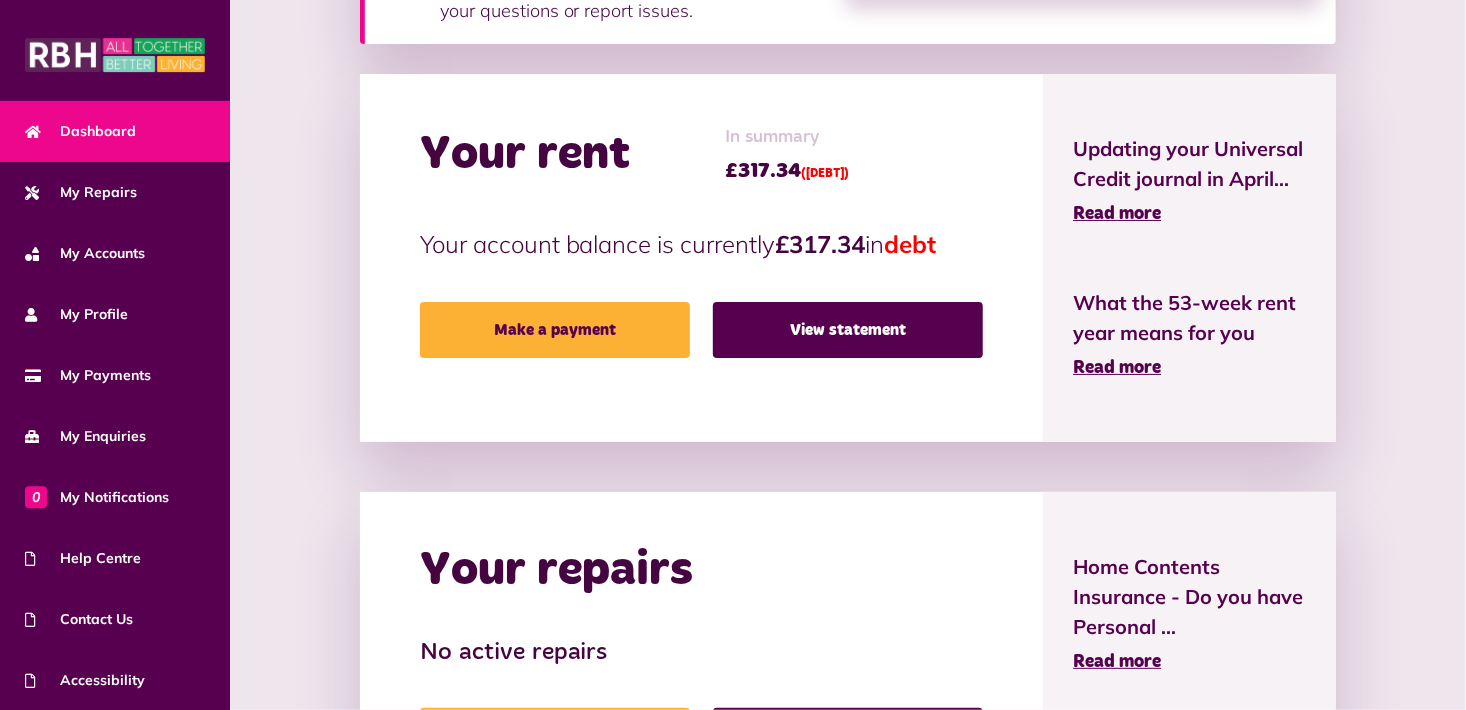 scroll, scrollTop: 431, scrollLeft: 0, axis: vertical 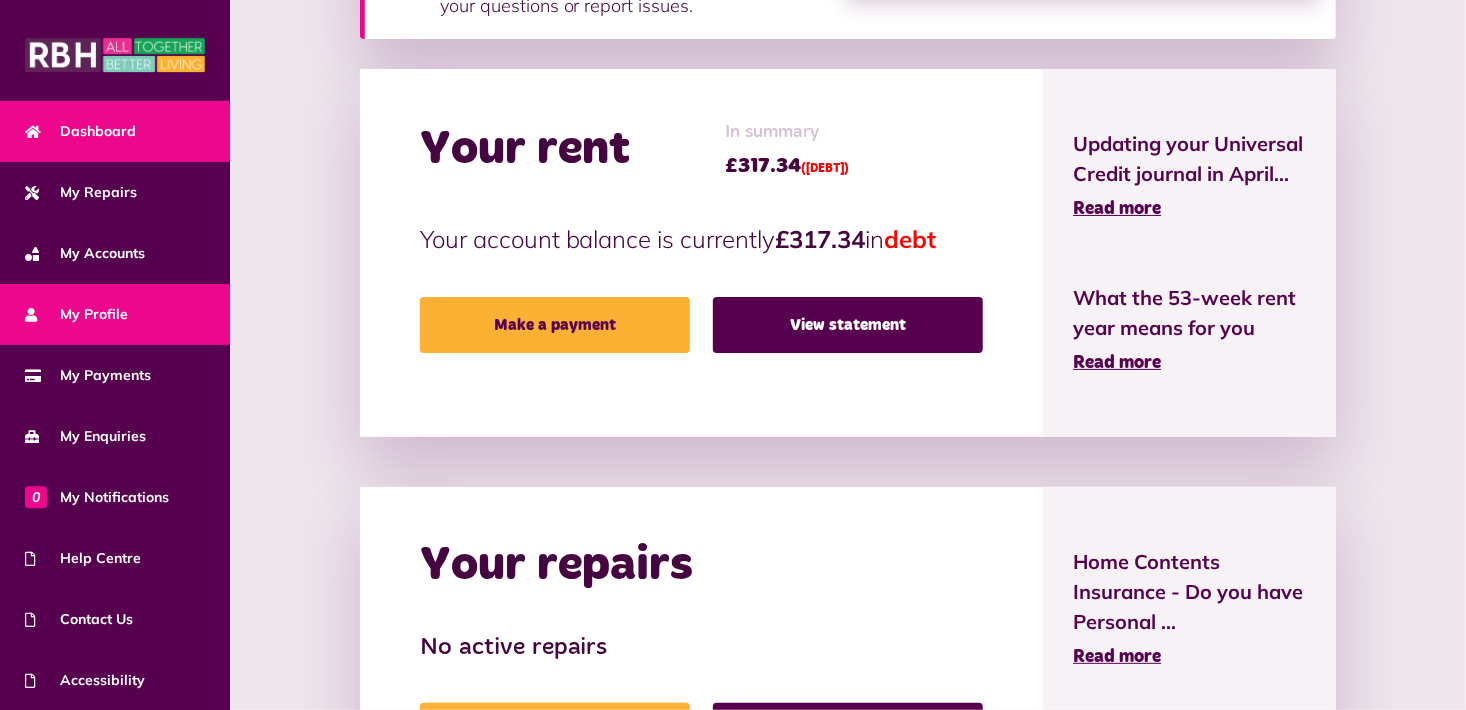 click on "My Profile" at bounding box center [76, 314] 